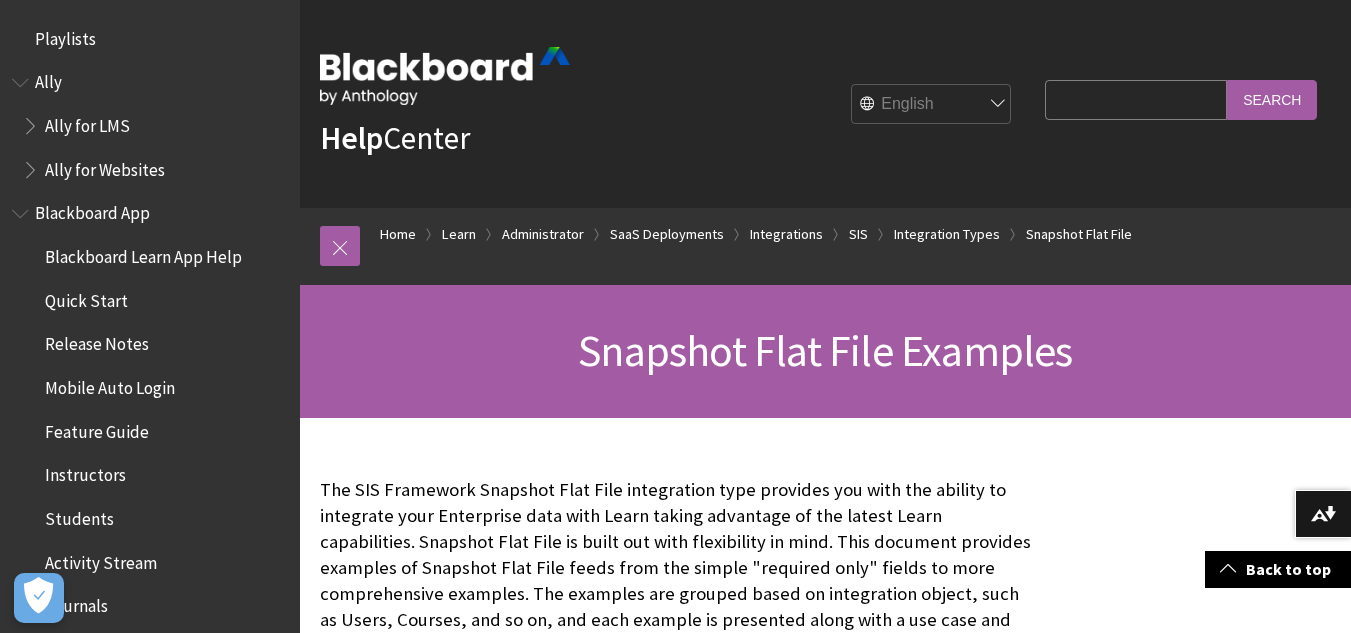 scroll, scrollTop: 733, scrollLeft: 0, axis: vertical 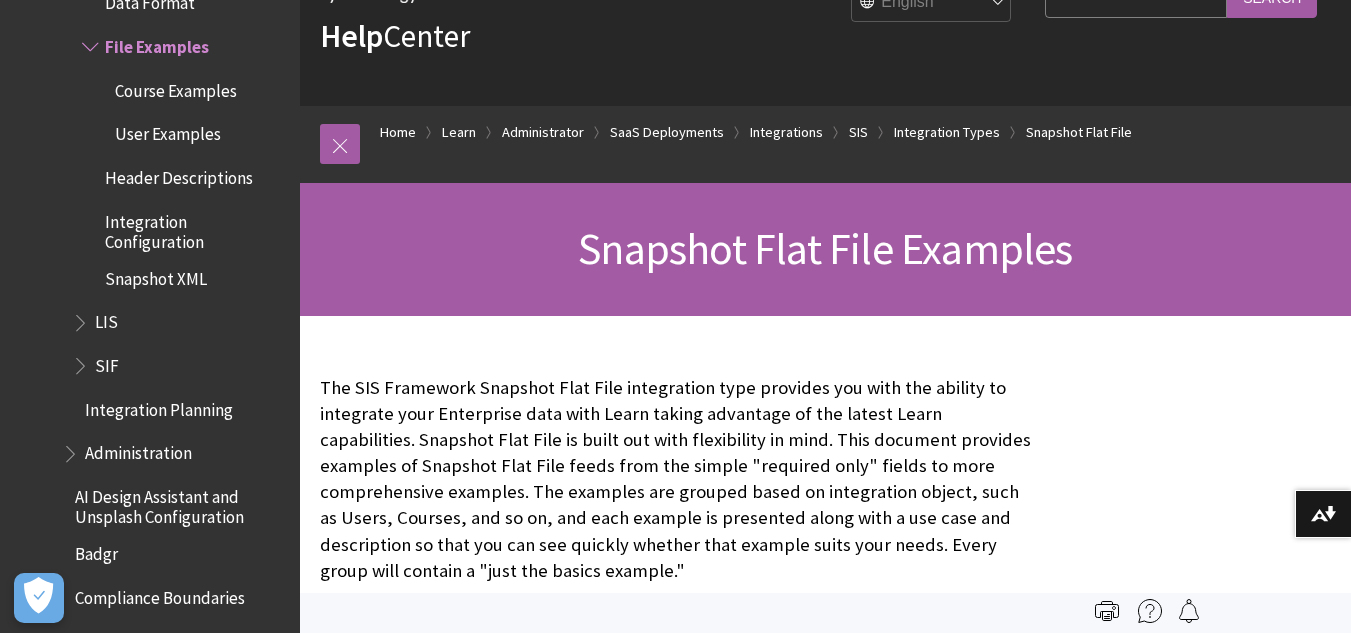 click on "Header Descriptions" at bounding box center (179, 174) 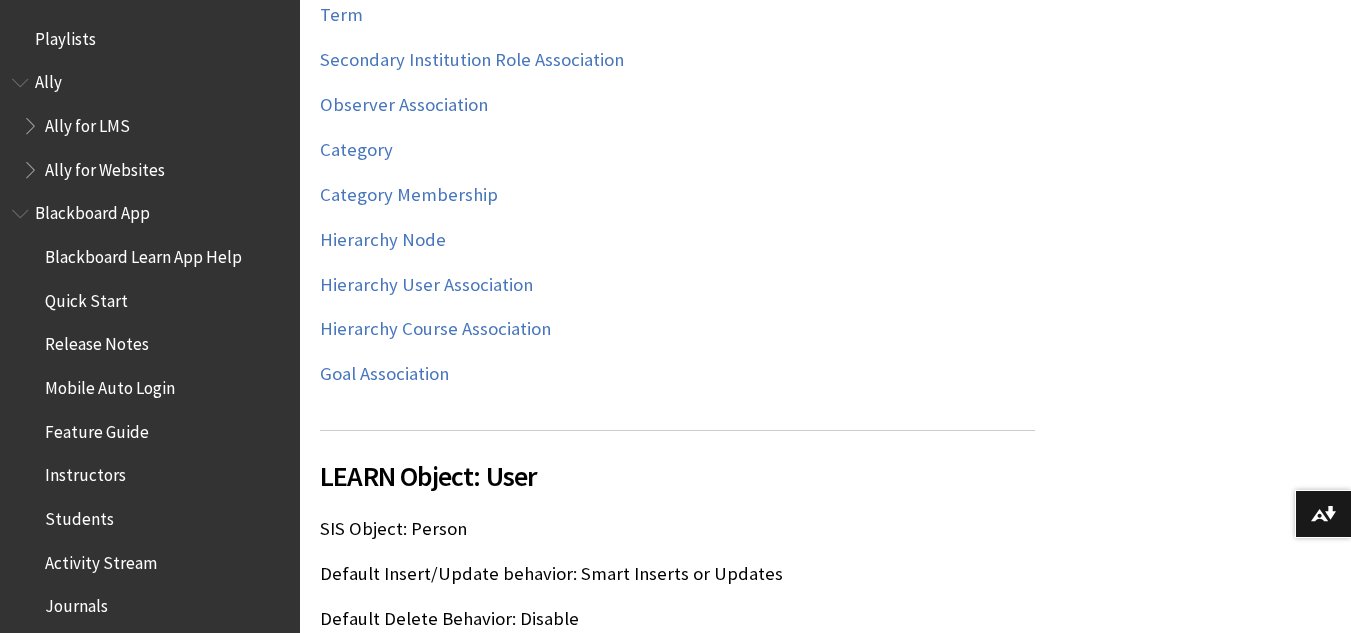 scroll, scrollTop: 906, scrollLeft: 0, axis: vertical 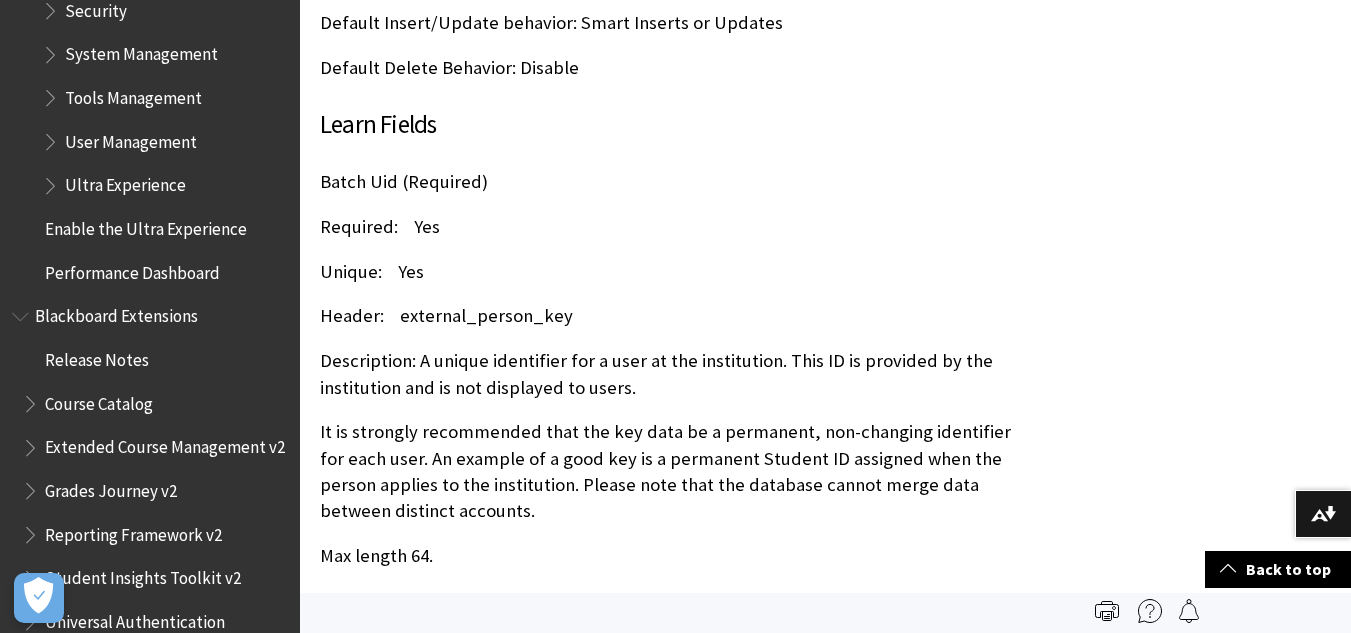 click on "Header:    external_person_key" at bounding box center [677, 316] 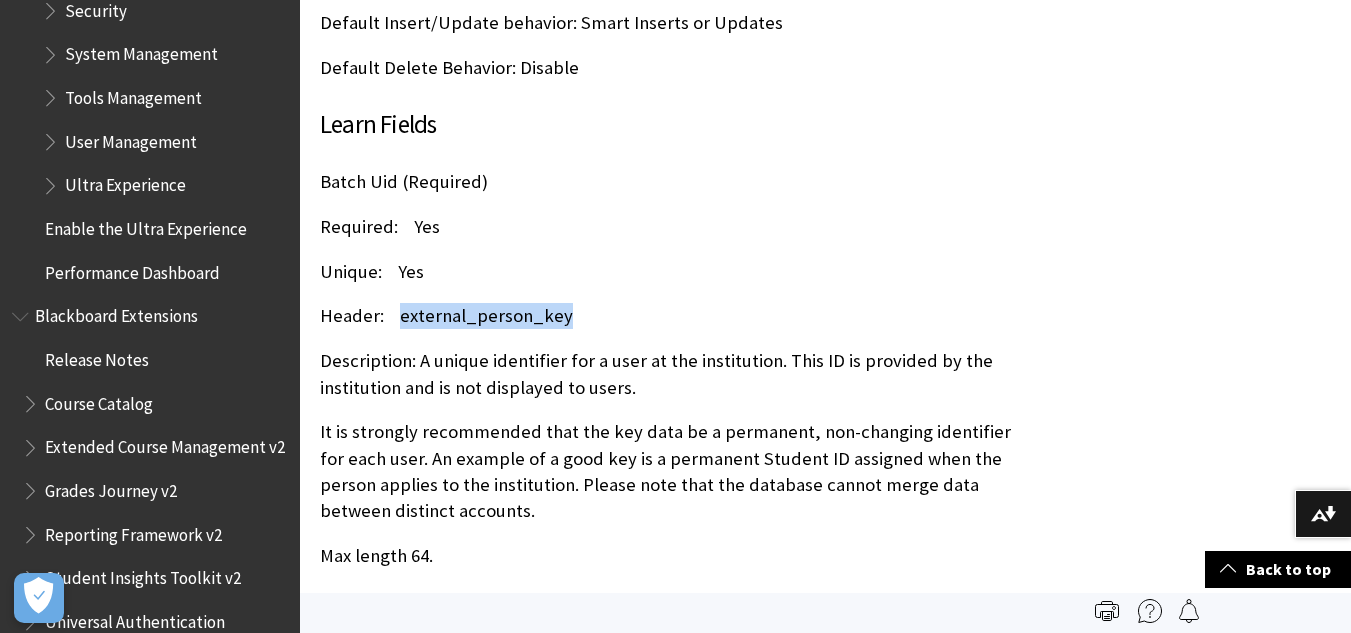 click on "Header:    external_person_key" at bounding box center [677, 316] 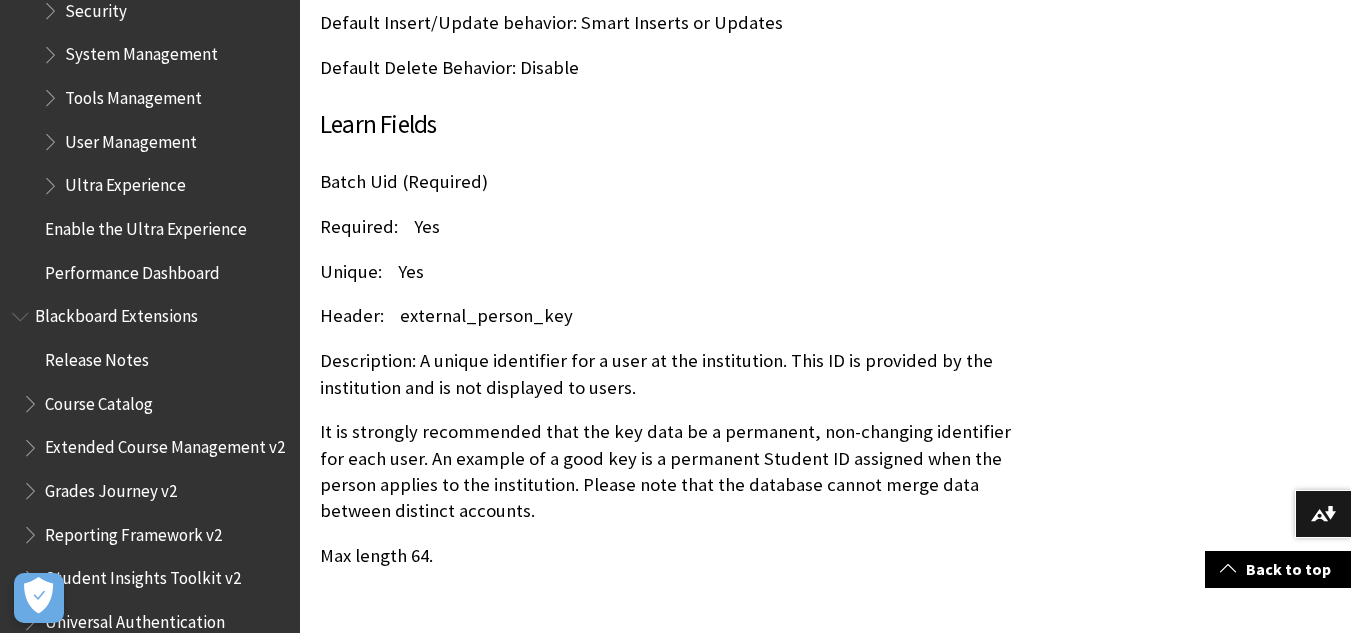 scroll, scrollTop: 2831, scrollLeft: 0, axis: vertical 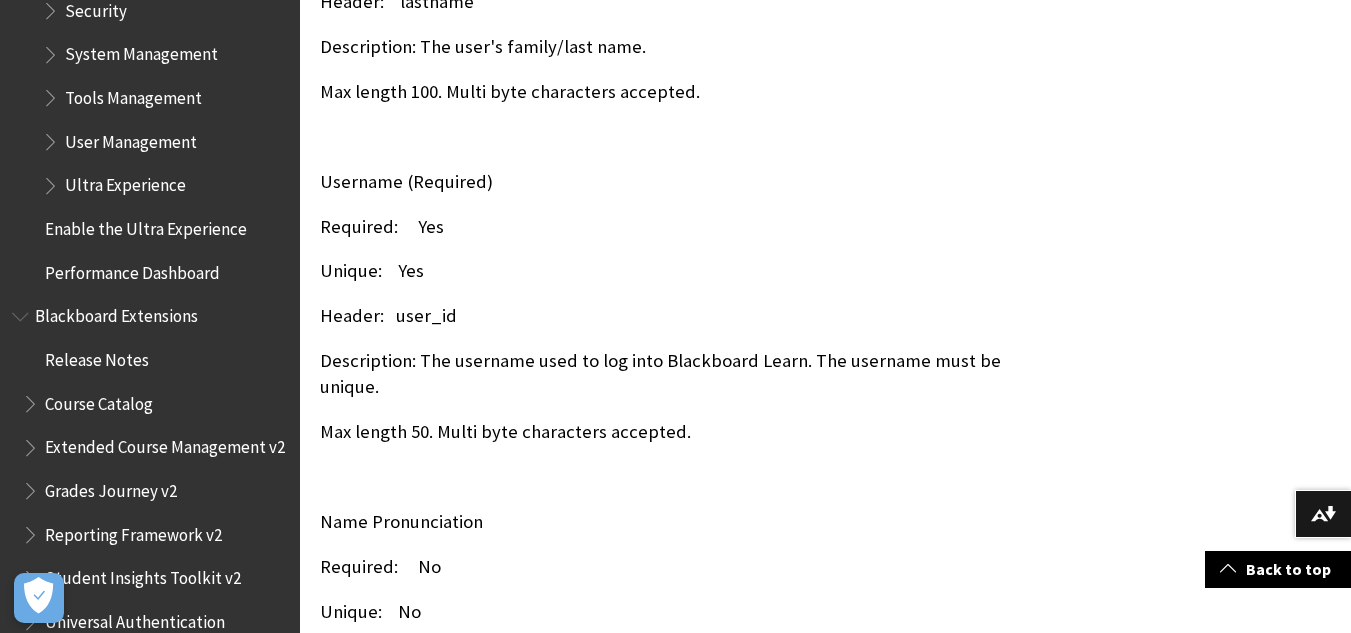 click on "Header:   user_id" at bounding box center (677, 316) 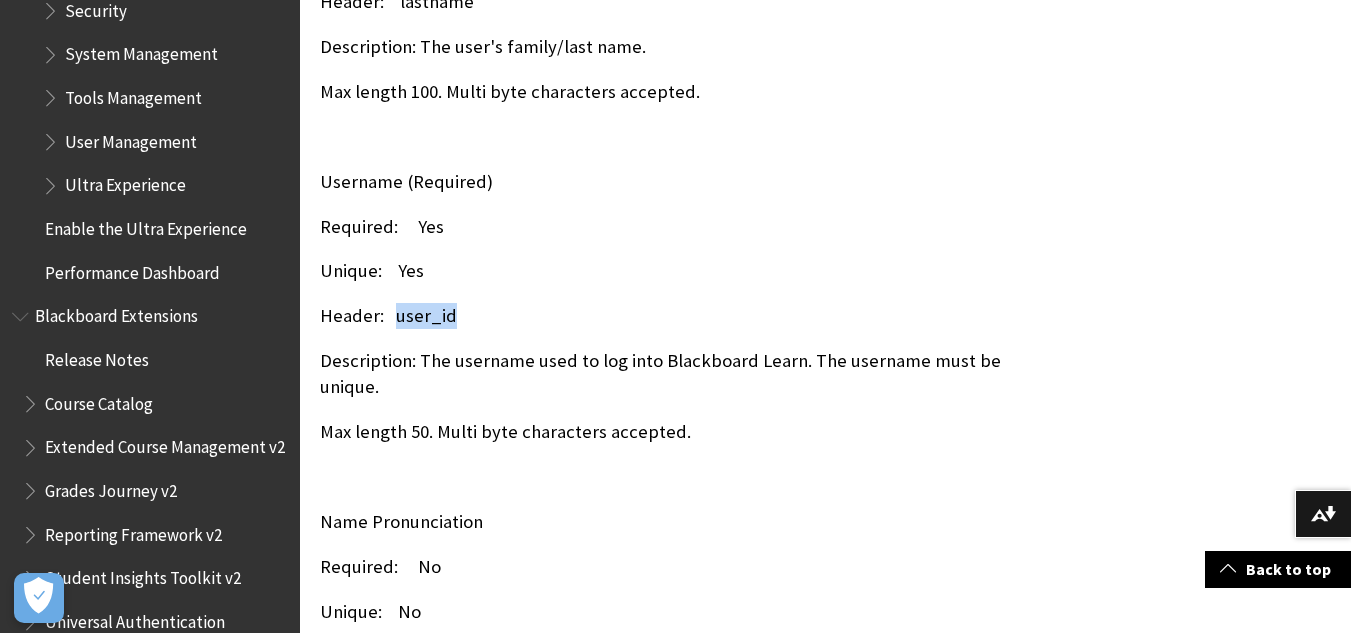 click on "Header:   user_id" at bounding box center (677, 316) 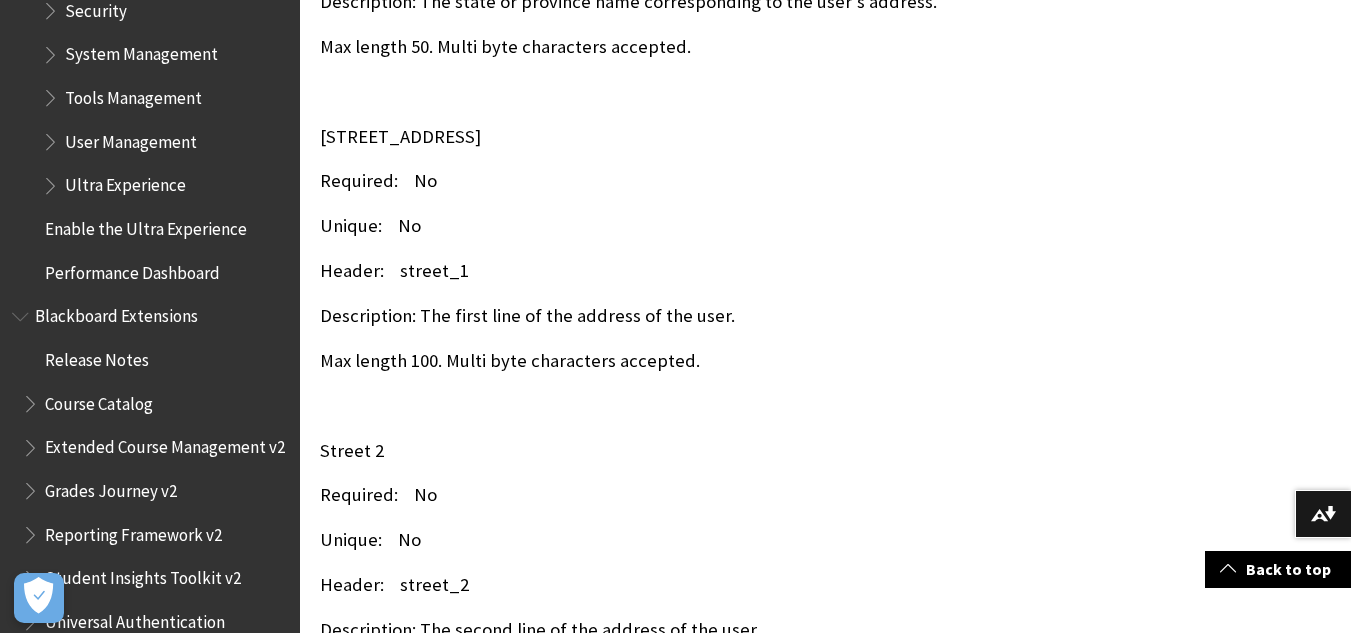 scroll, scrollTop: 2203, scrollLeft: 0, axis: vertical 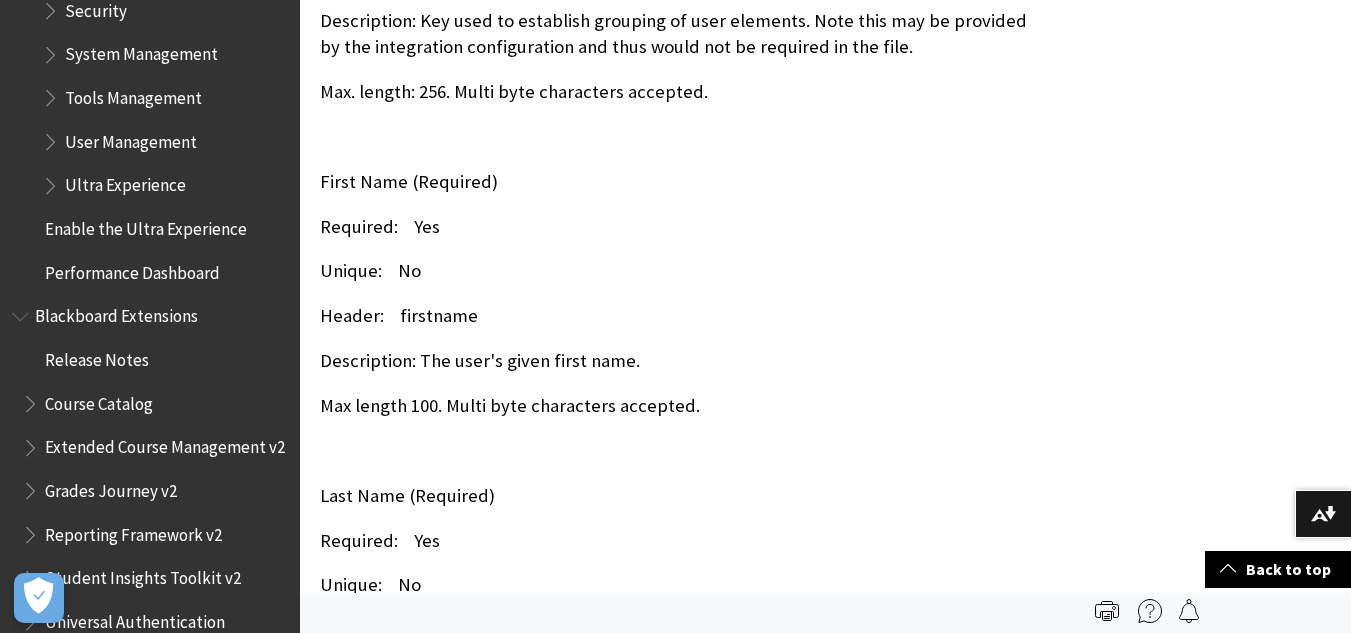 click on "Header:    firstname" at bounding box center [677, 316] 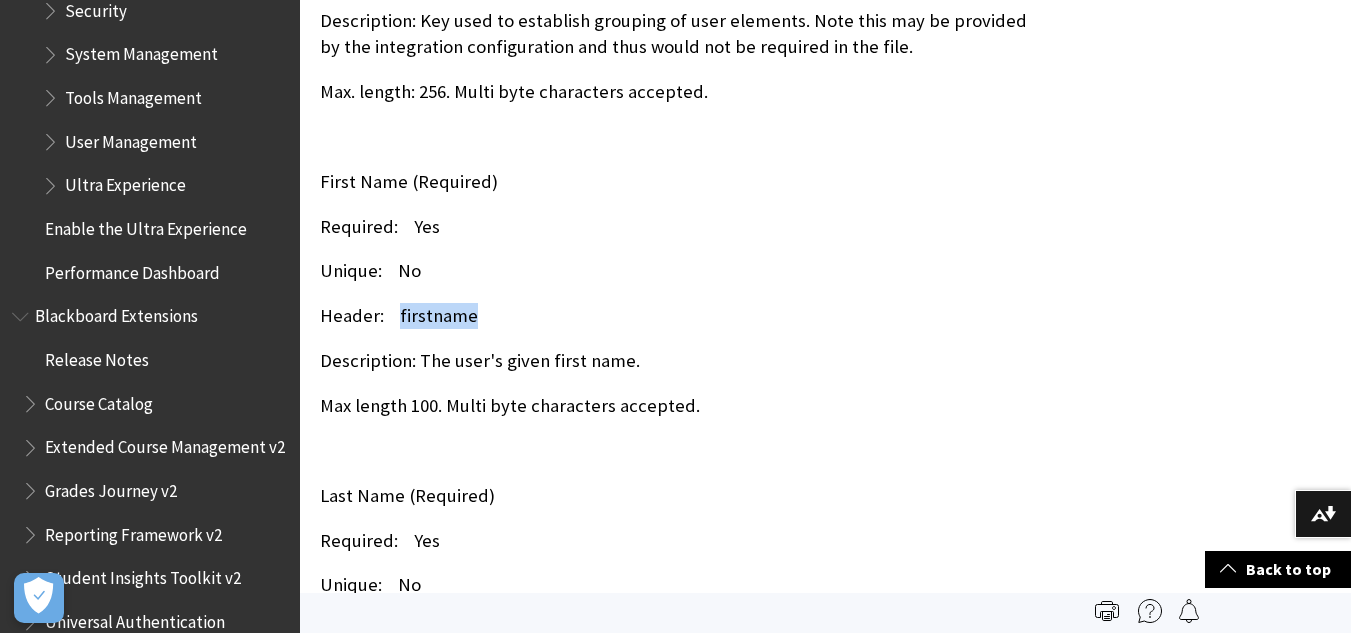 click on "Header:    firstname" at bounding box center [677, 316] 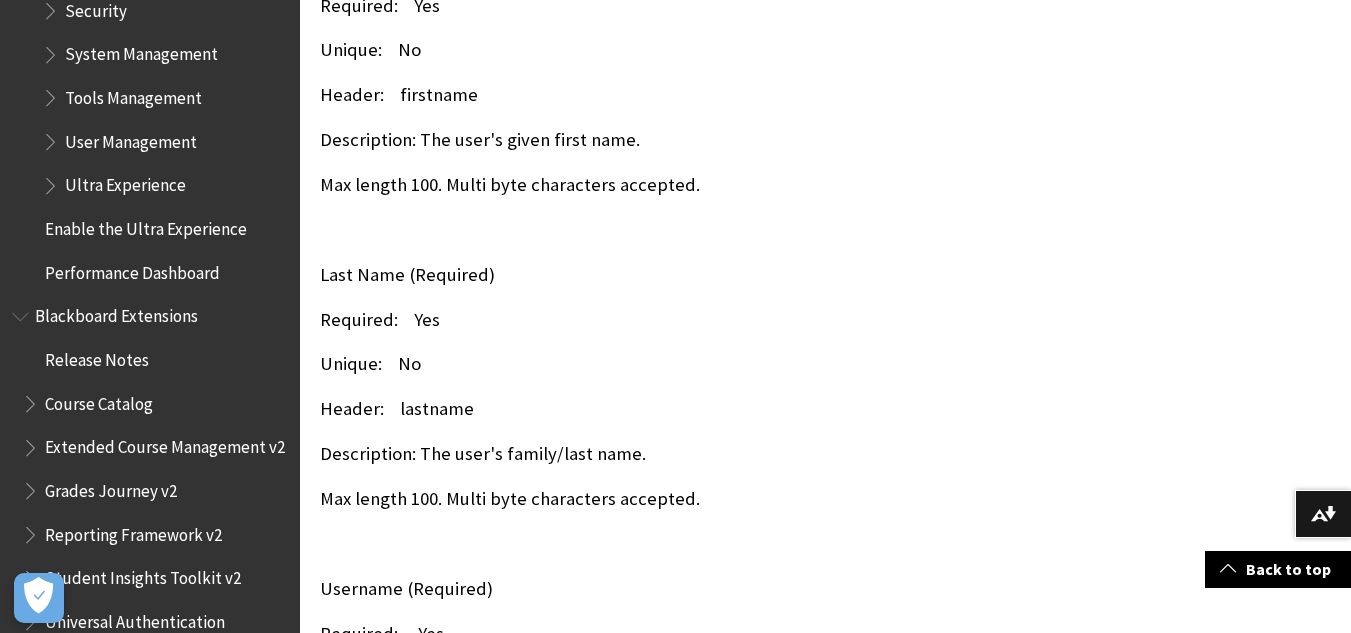 scroll, scrollTop: 2427, scrollLeft: 0, axis: vertical 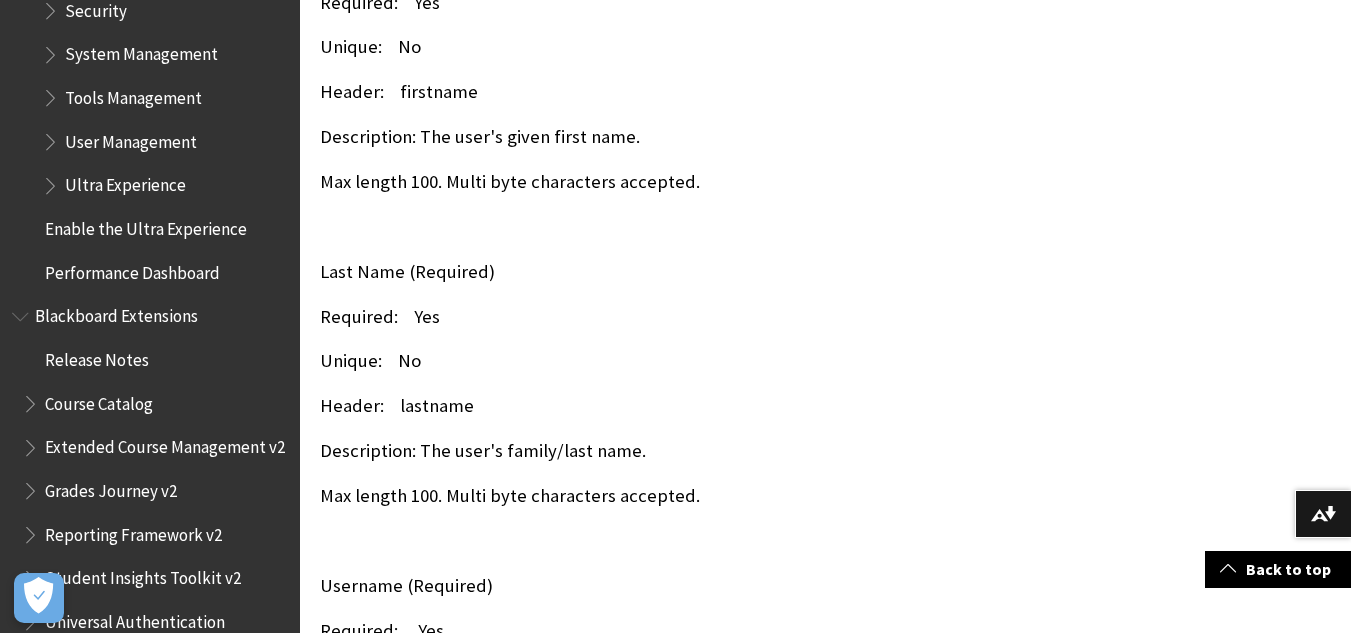 click on "Header:    lastname" at bounding box center [677, 406] 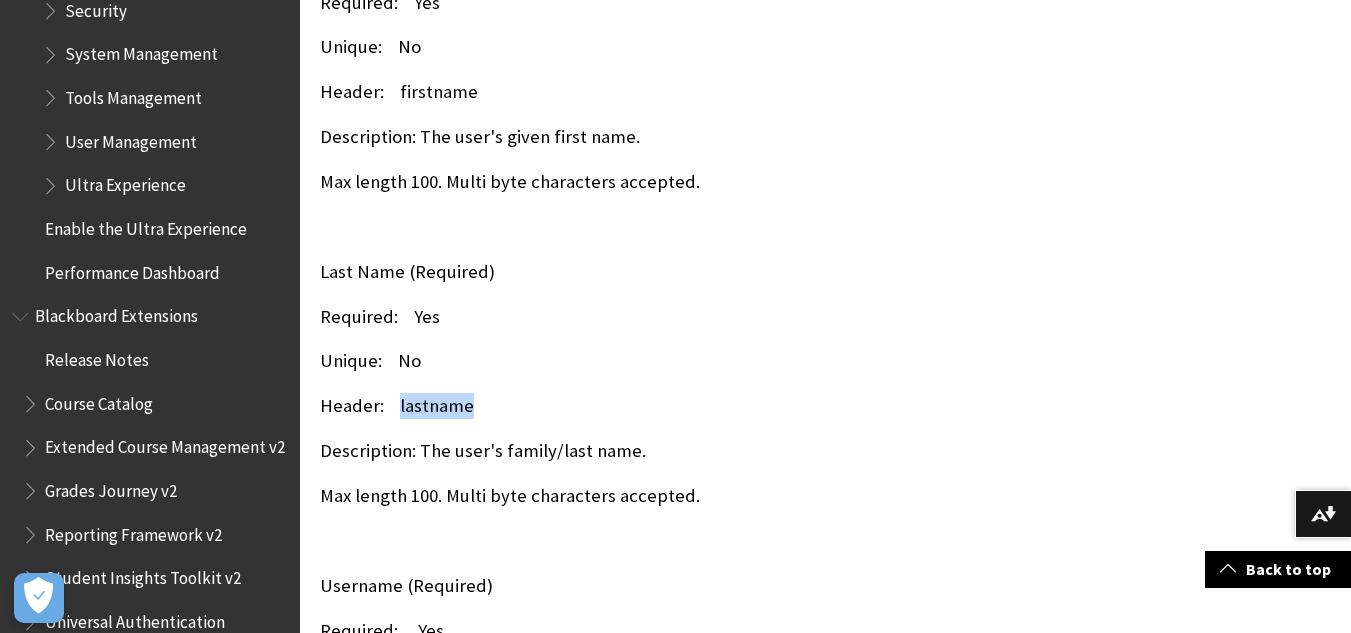 click on "Header:    lastname" at bounding box center [677, 406] 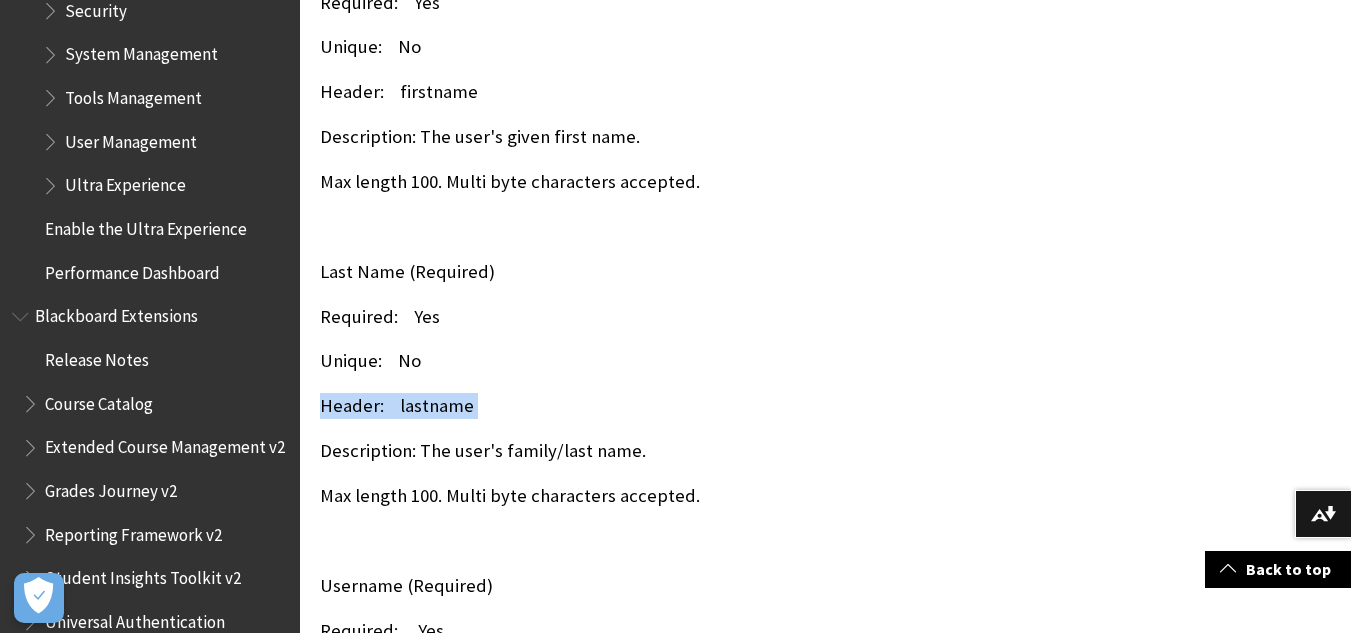 click on "Header:    lastname" at bounding box center (677, 406) 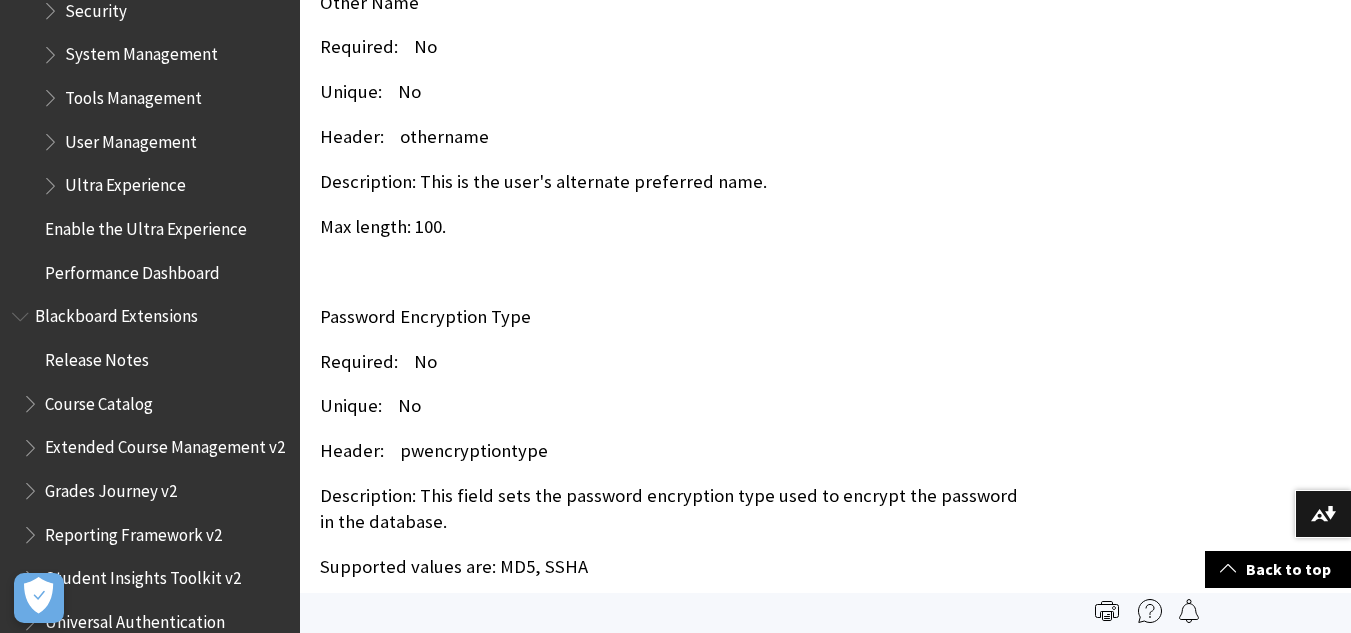scroll, scrollTop: 3350, scrollLeft: 0, axis: vertical 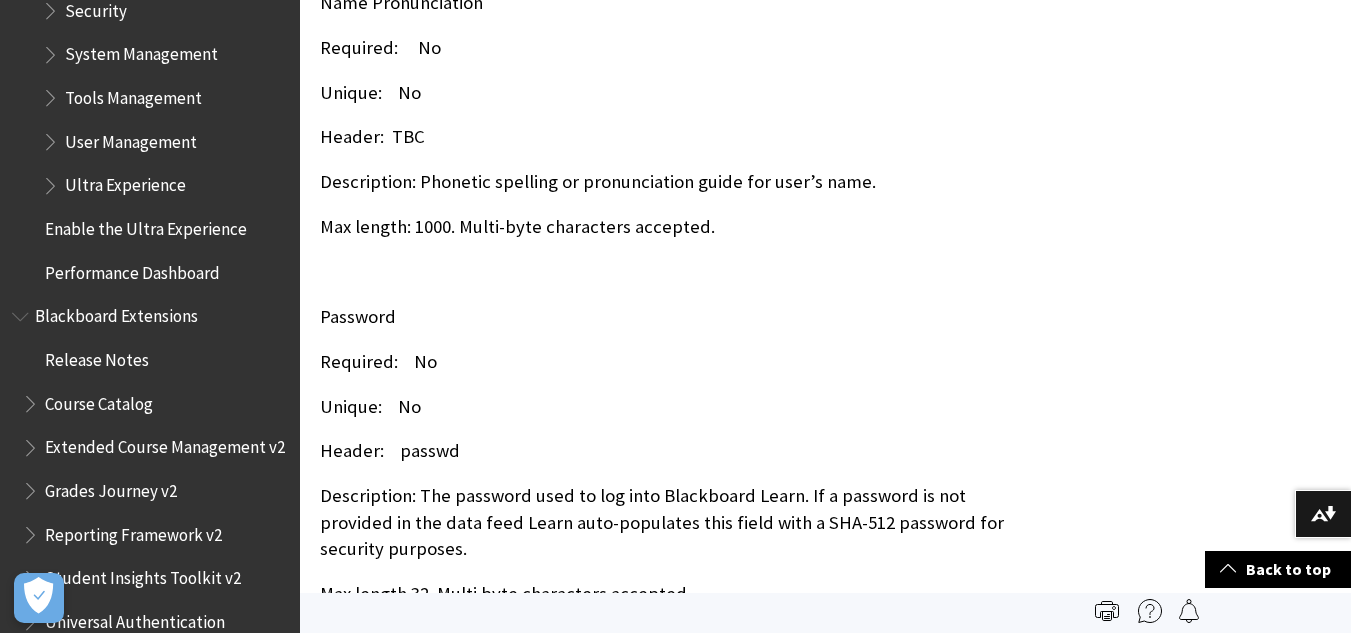 click on "Header:    passwd" at bounding box center [677, 451] 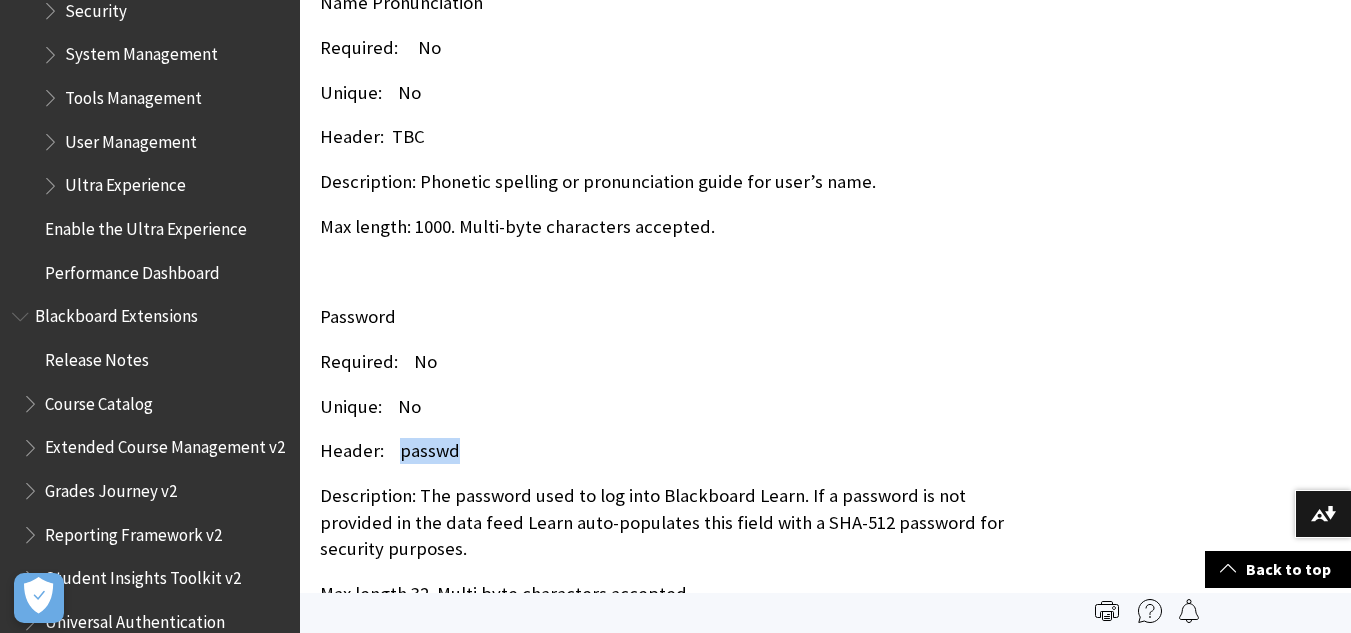 click on "Header:    passwd" at bounding box center [677, 451] 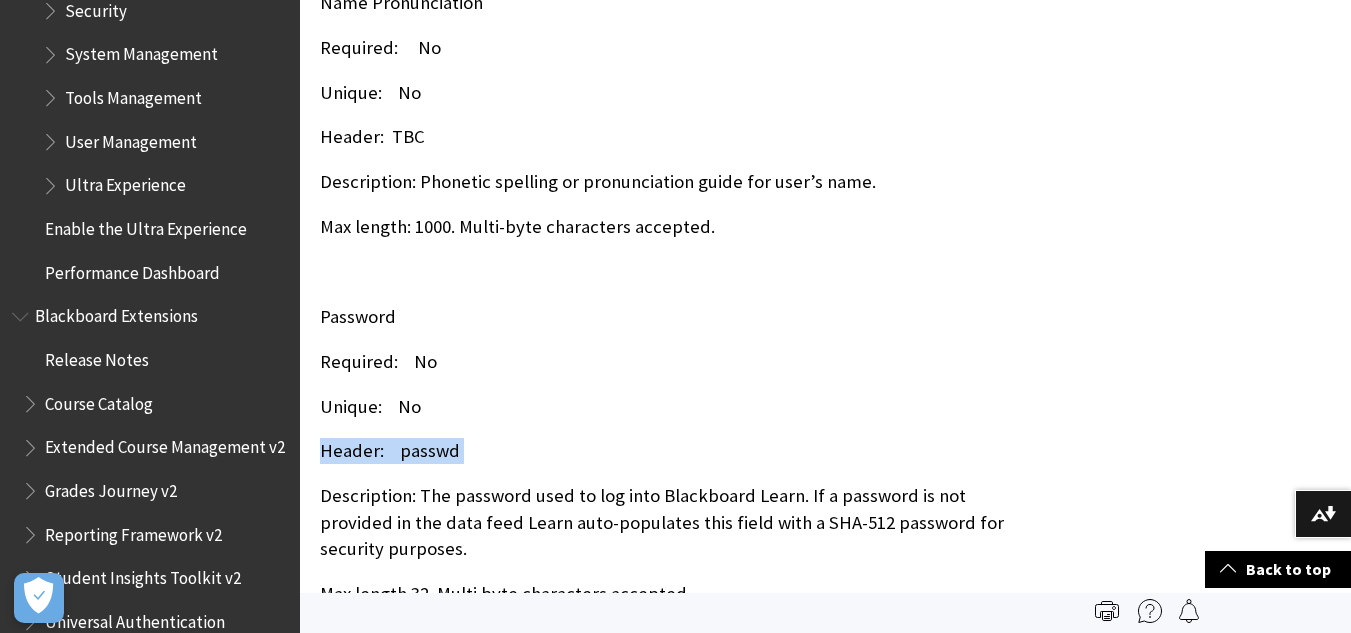 click on "Header:    passwd" at bounding box center (677, 451) 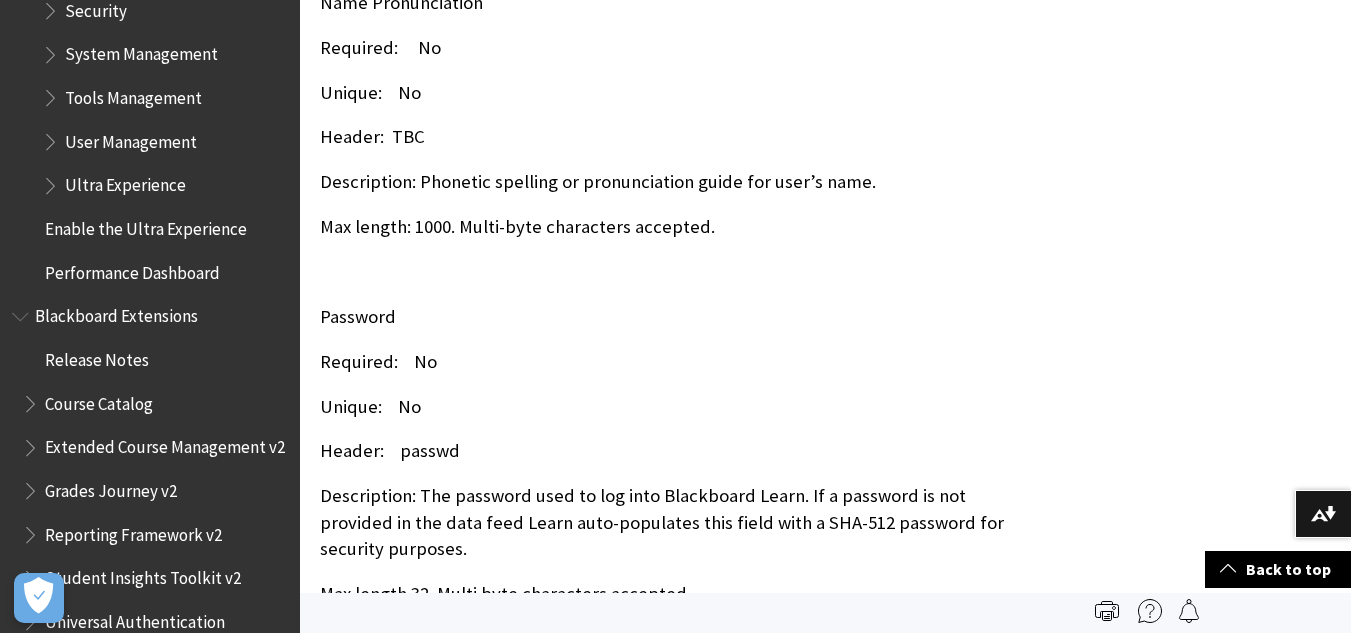 click on "Header:    passwd" at bounding box center (677, 451) 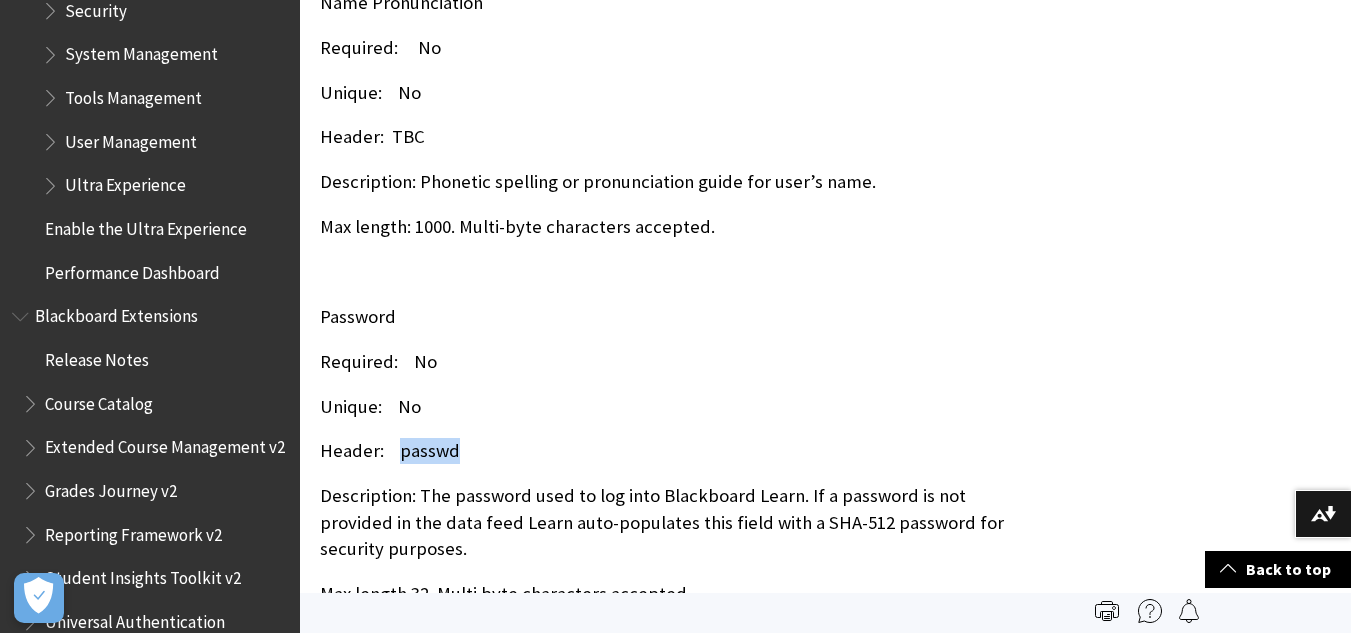 drag, startPoint x: 459, startPoint y: 450, endPoint x: 398, endPoint y: 449, distance: 61.008198 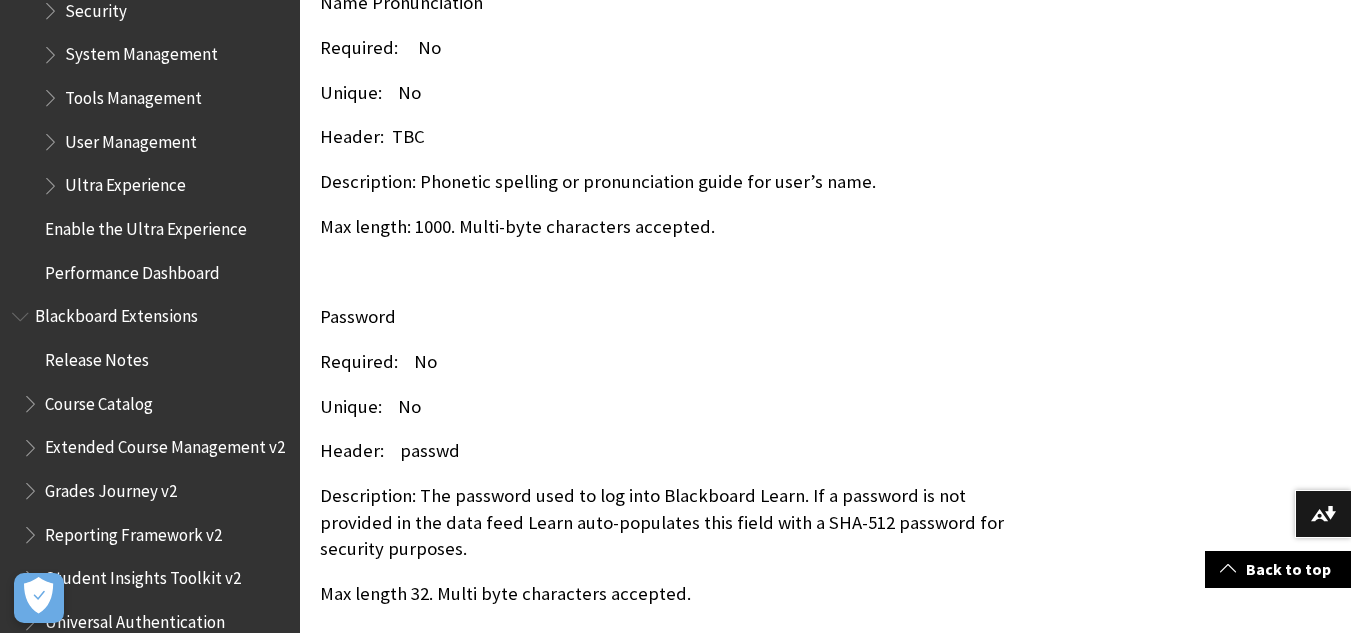 scroll, scrollTop: 12498, scrollLeft: 0, axis: vertical 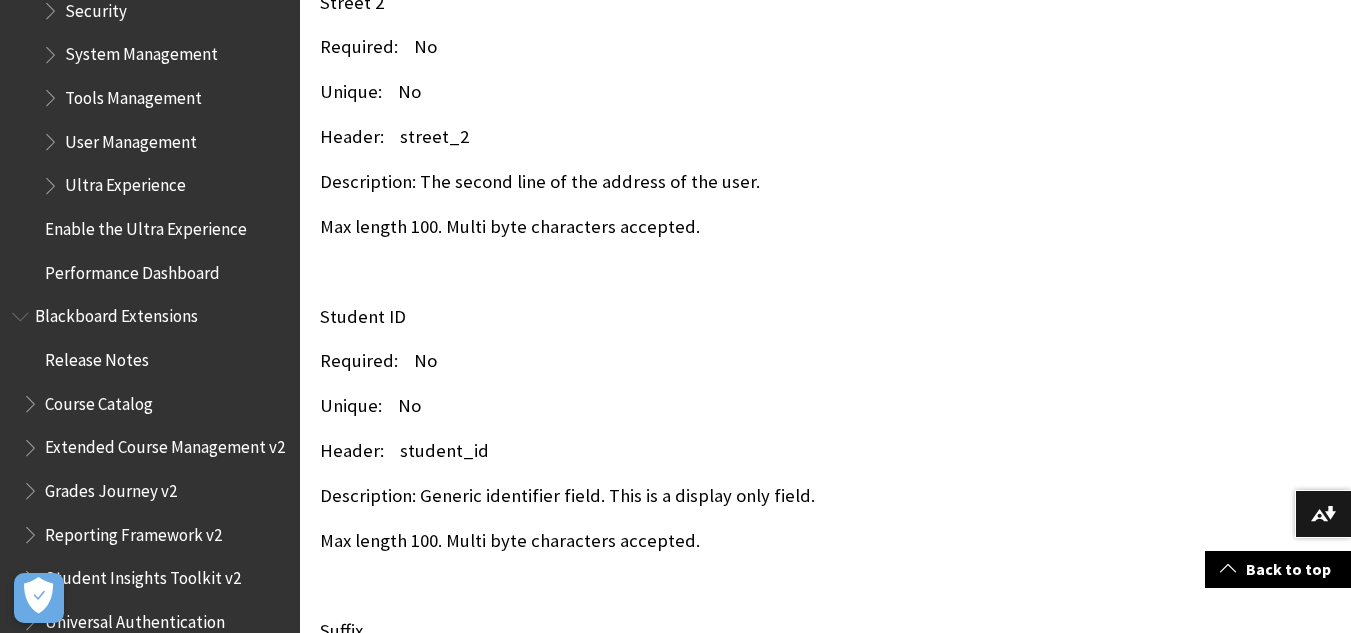 click on "Header:    student_id" at bounding box center [677, 451] 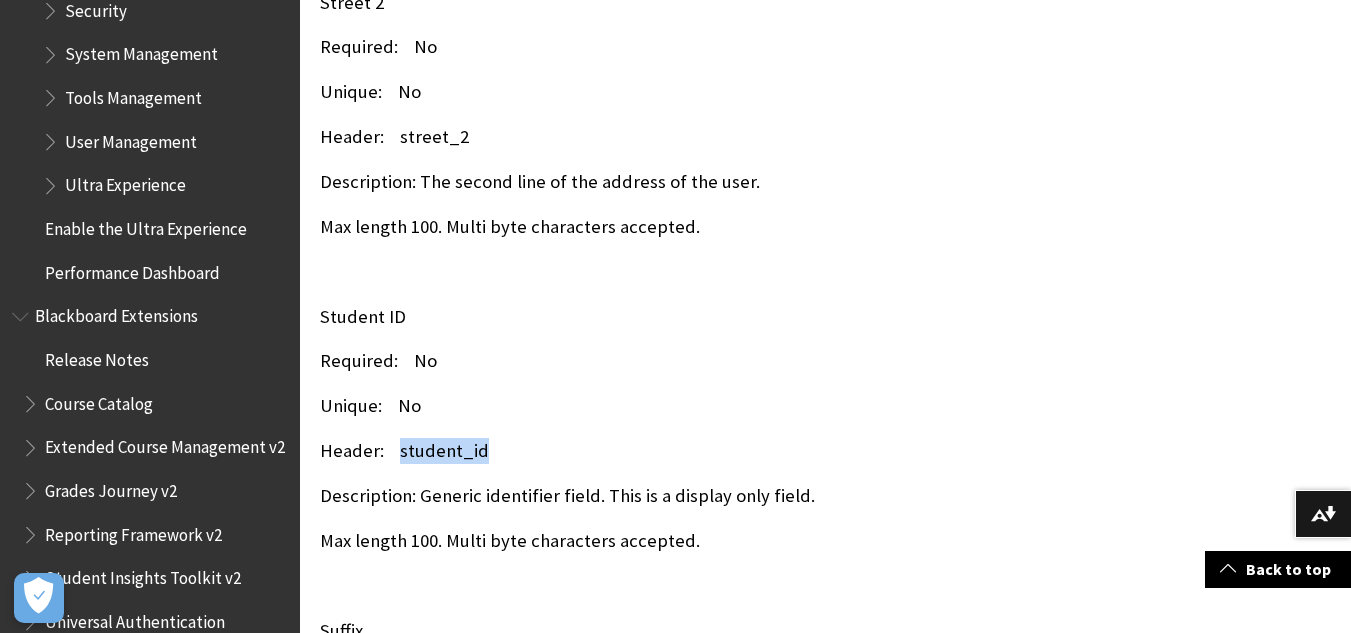click on "Header:    student_id" at bounding box center (677, 451) 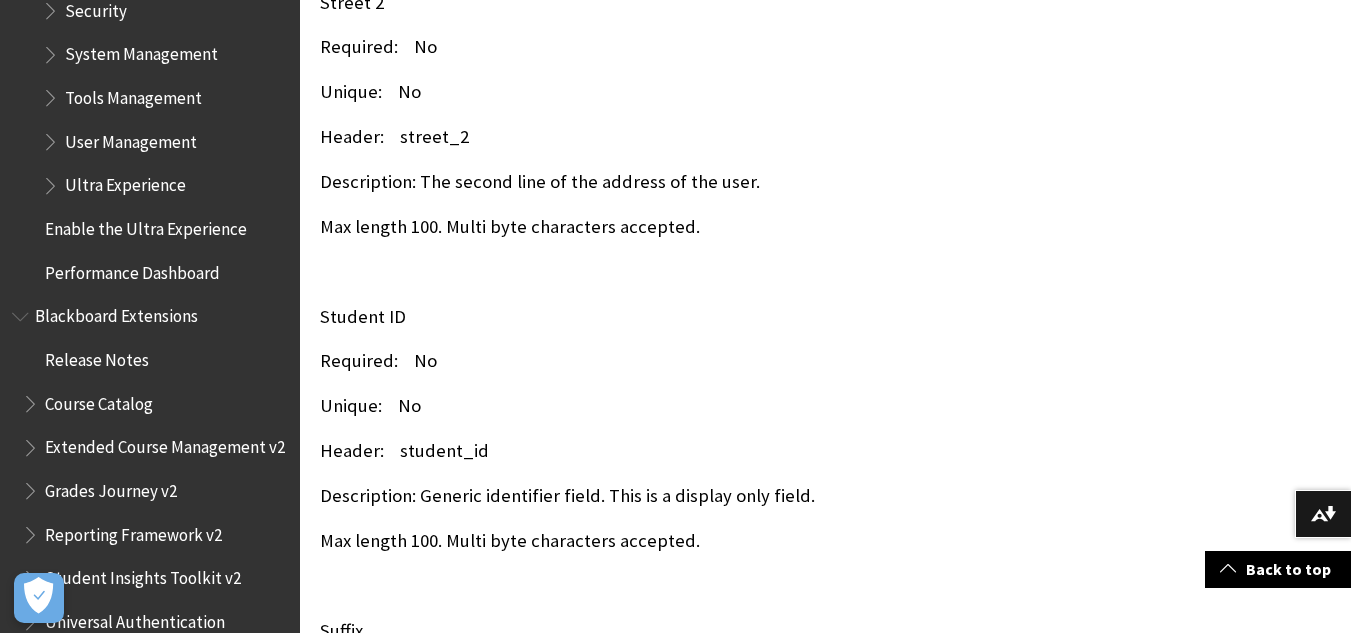 scroll, scrollTop: 5758, scrollLeft: 0, axis: vertical 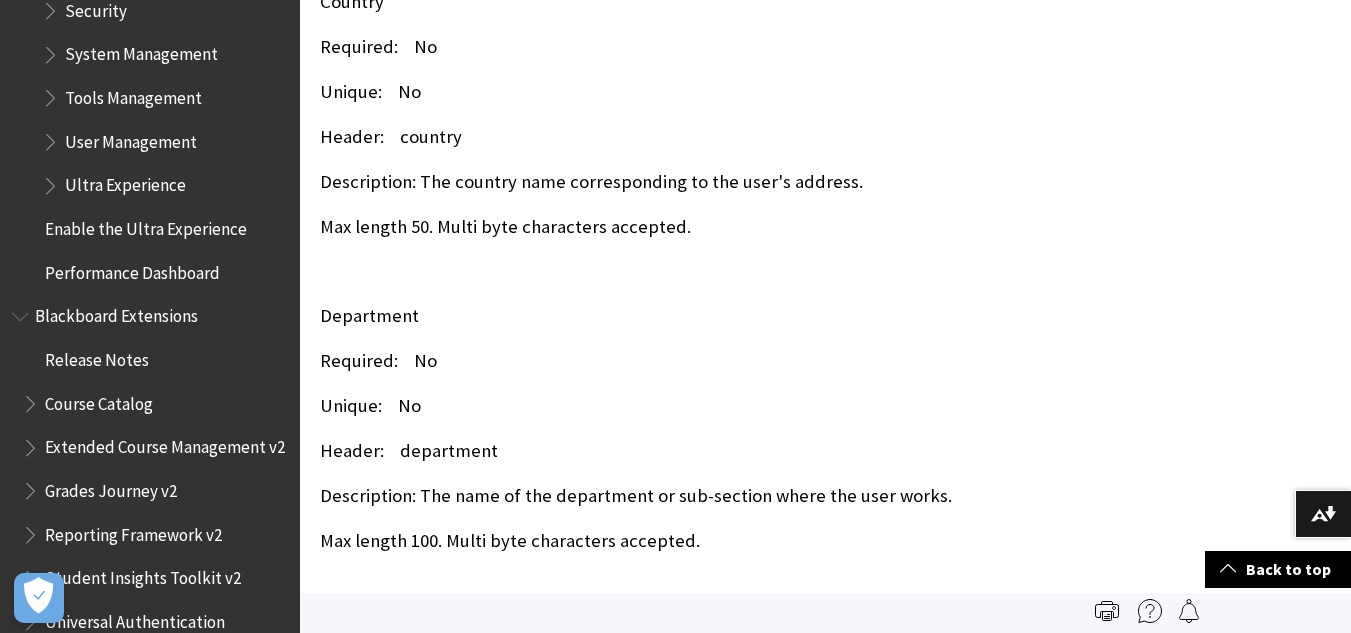 click on "Header:    department" at bounding box center (677, 451) 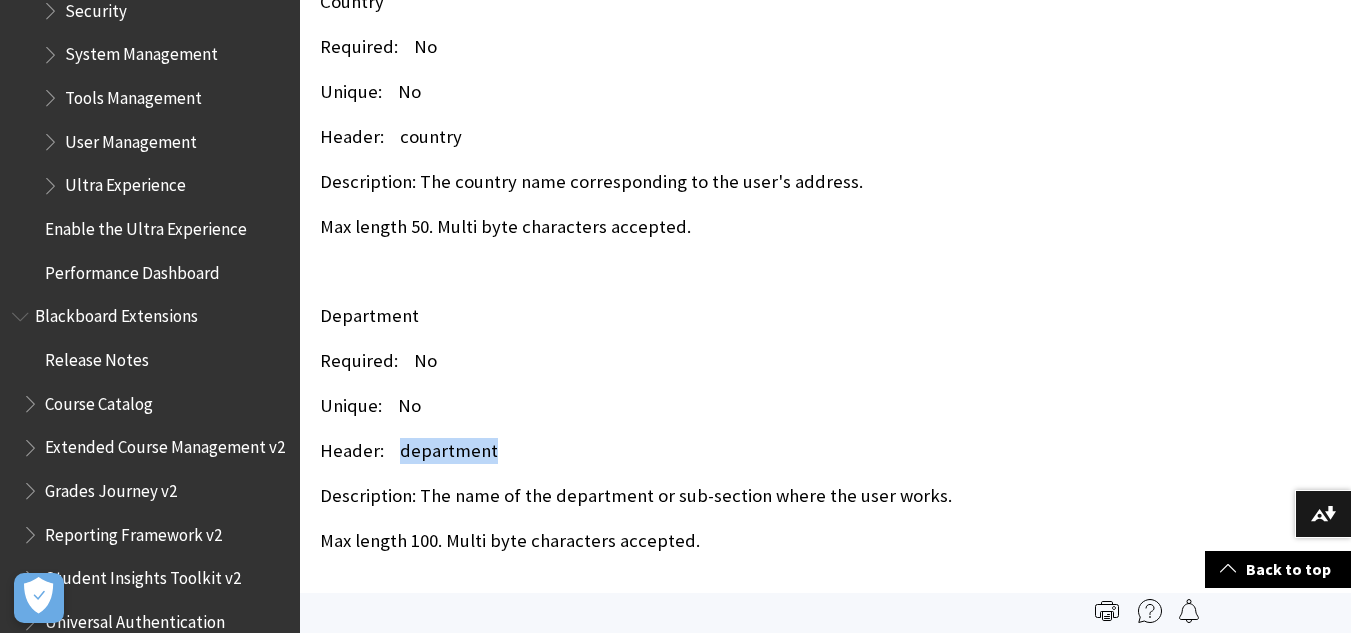 click on "Header:    department" at bounding box center (677, 451) 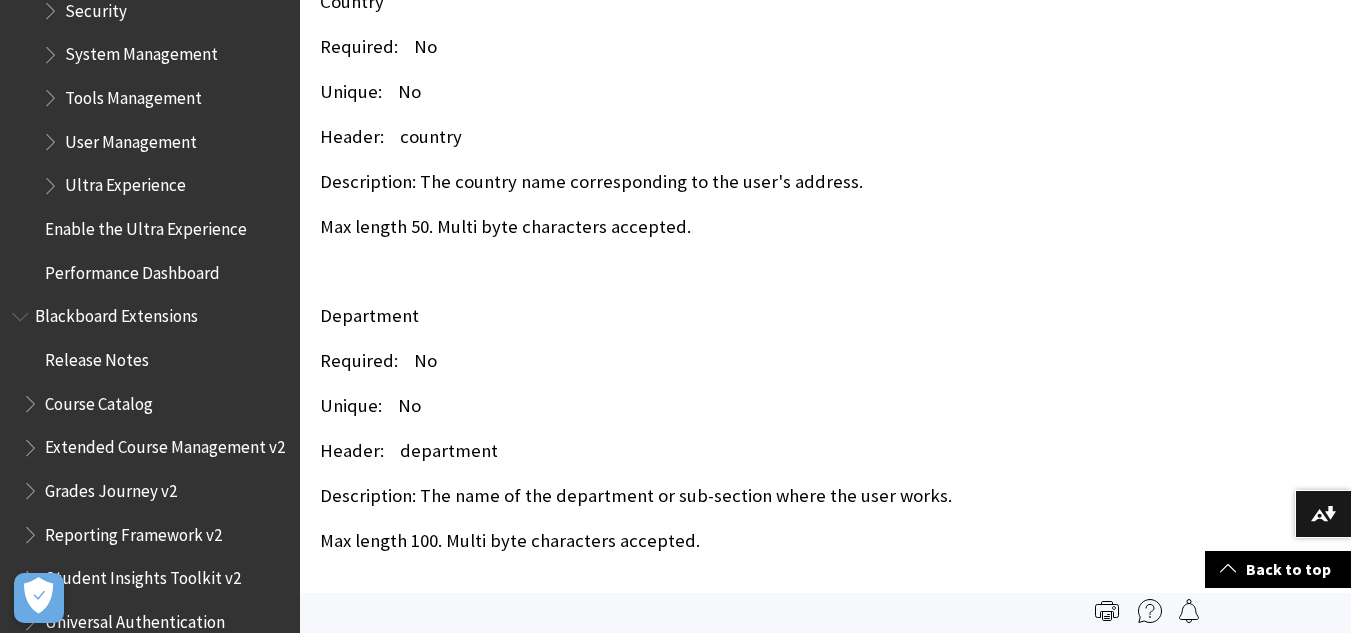 scroll, scrollTop: 8973, scrollLeft: 0, axis: vertical 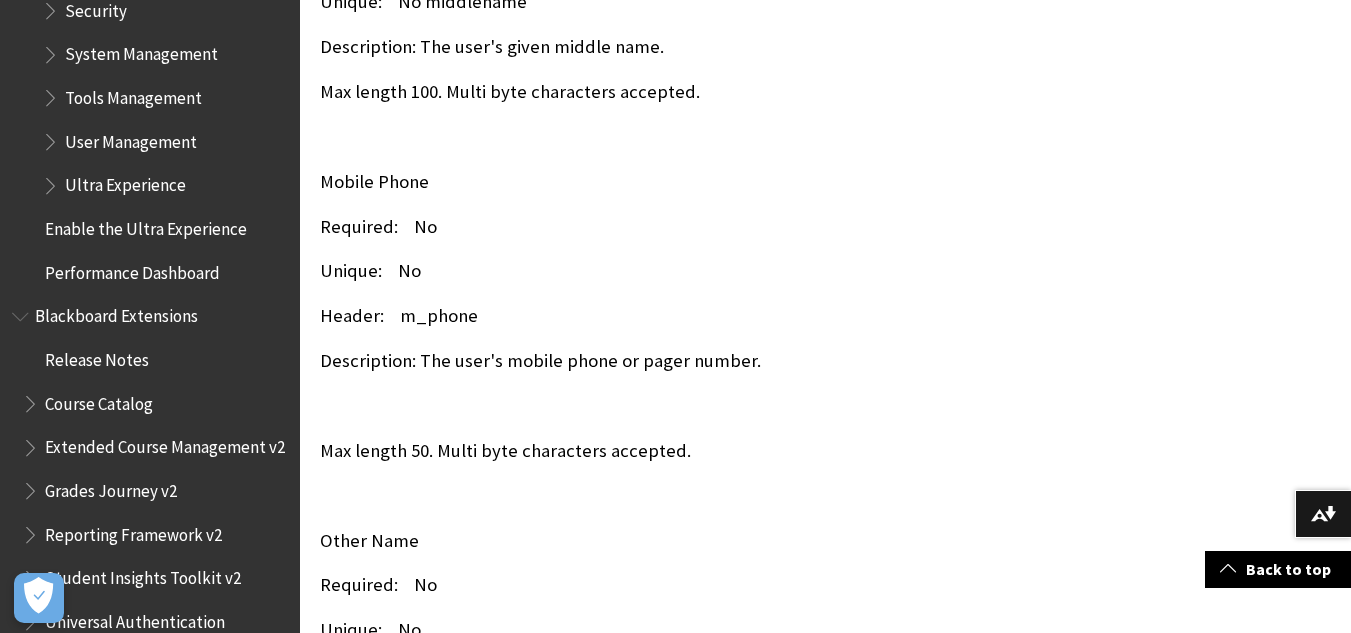 click on "Header:    m_phone" at bounding box center (677, 316) 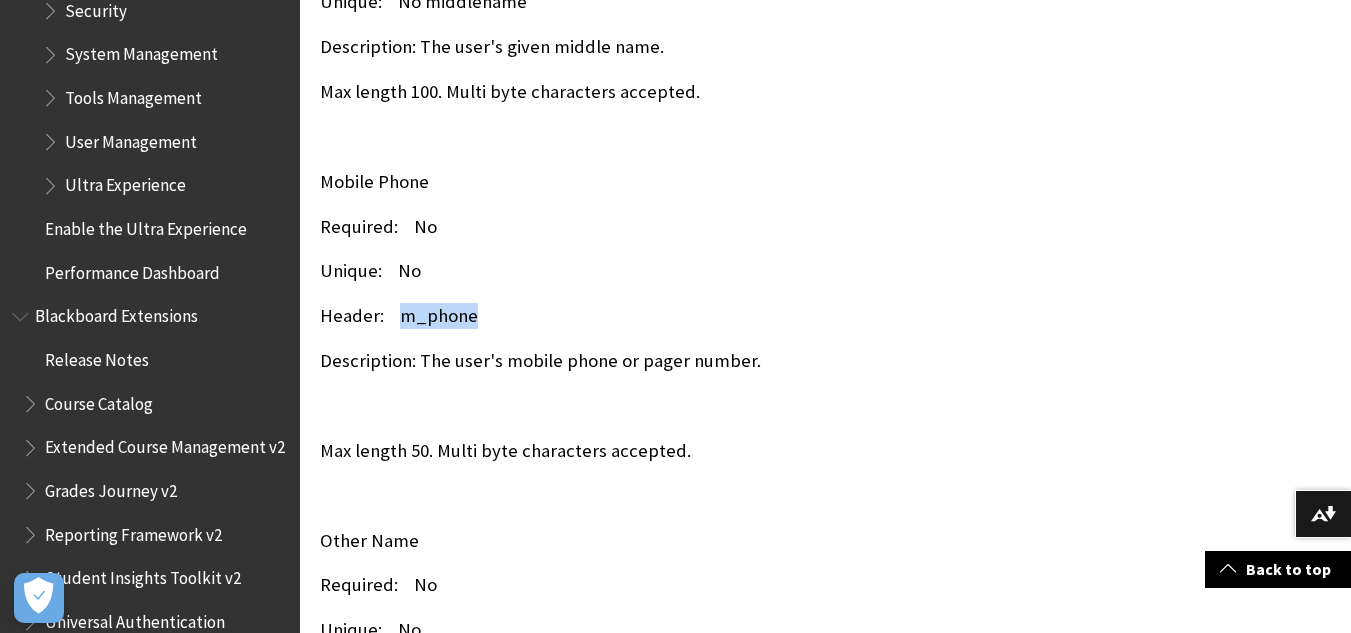 click on "Header:    m_phone" at bounding box center (677, 316) 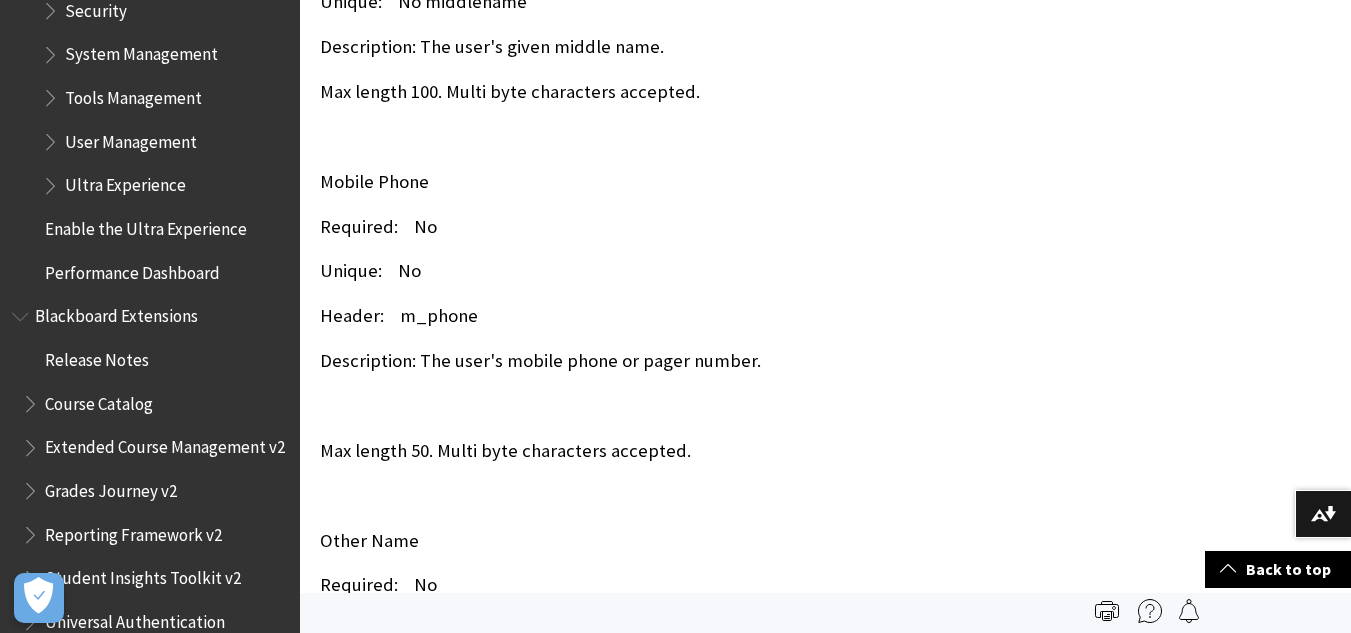 scroll, scrollTop: 7358, scrollLeft: 0, axis: vertical 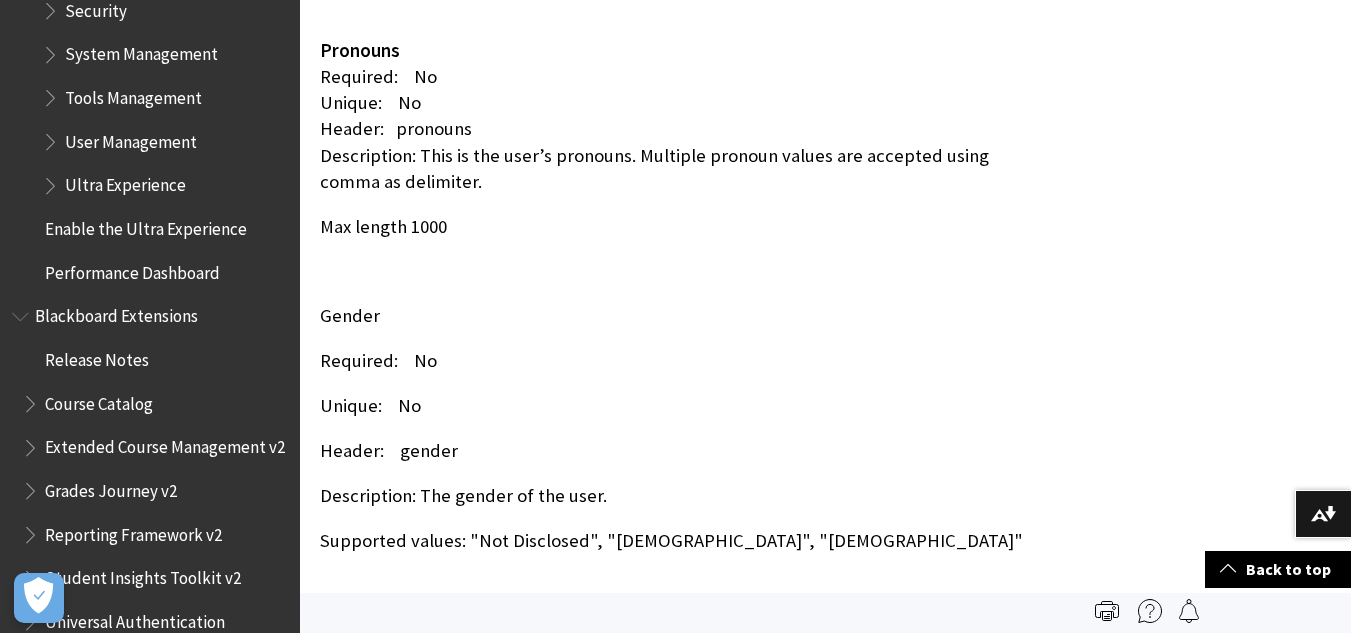 click on "Header:    gender" at bounding box center (677, 451) 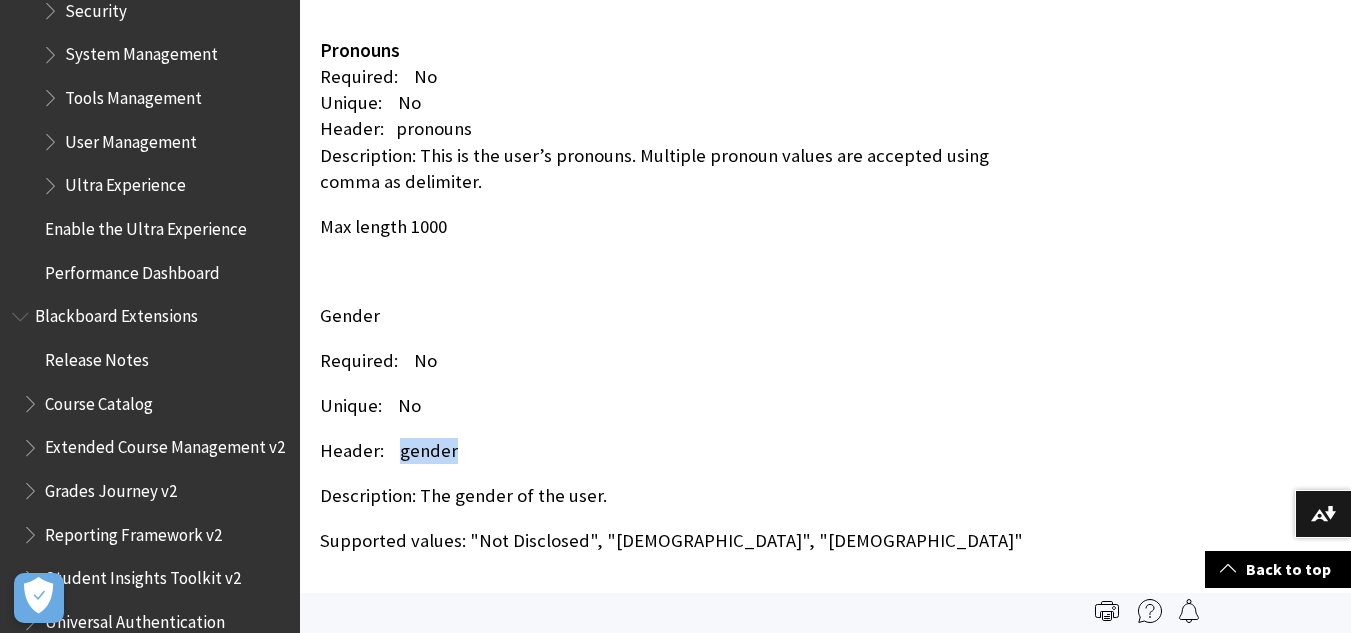 click on "Header:    gender" at bounding box center (677, 451) 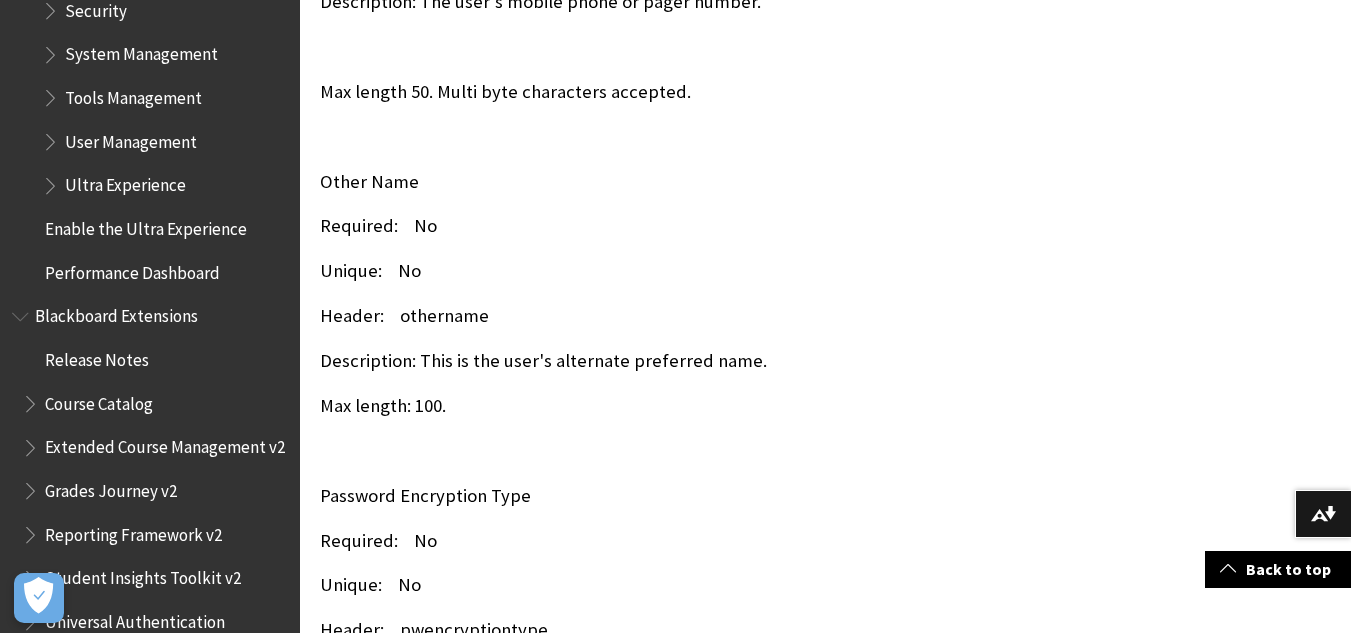 scroll, scrollTop: 2517, scrollLeft: 0, axis: vertical 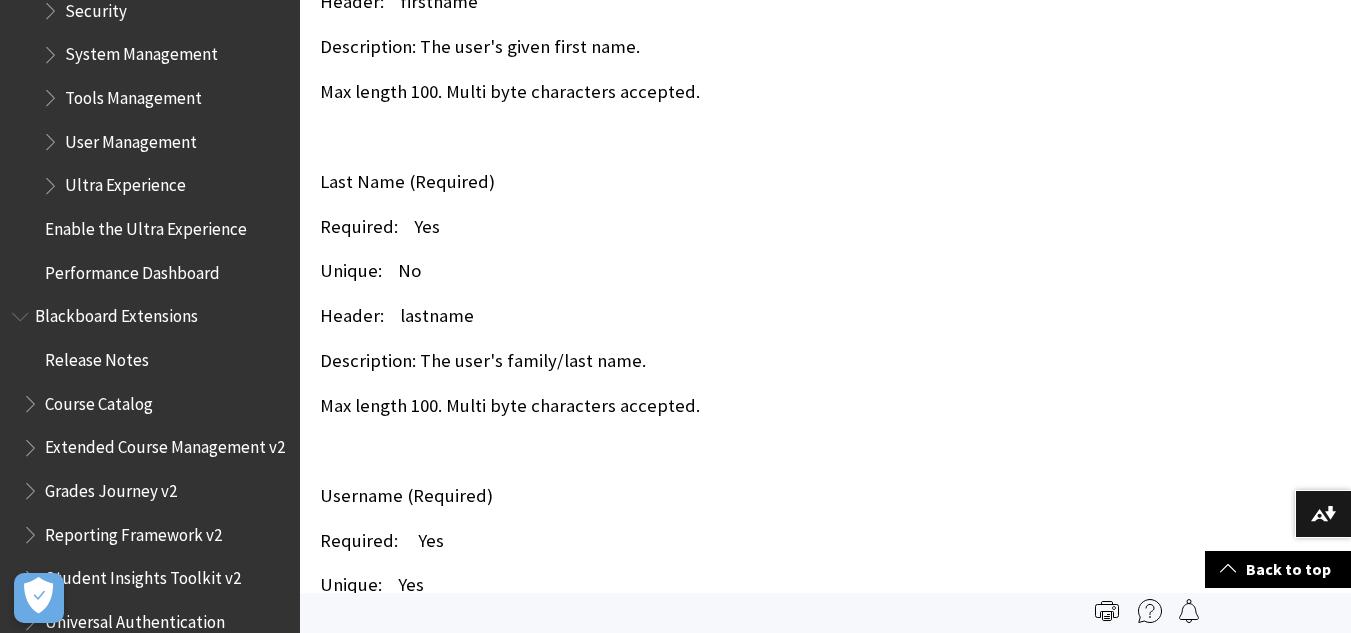 click on "LEARN Object: User SIS Object: Person Default Insert/Update behavior: Smart Inserts or Updates Default Delete Behavior: Disable Learn Fields Batch Uid (Required) Required:    Yes Unique:    Yes Header:    external_person_key Description: A unique identifier for a user at the institution. This ID is provided by the institution and is not displayed to users. It is strongly recommended that the key data be a permanent, non-changing identifier for each user. An example of a good key is a permanent Student ID assigned when the person applies to the institution. Please note that the database cannot merge data between distinct accounts. Max length 64.   Data Source Key (Required) Supplied by the integration or the data file. Required:    Yes Unique:    No Header:    data_source_key Description: Key used to establish grouping of user elements. Note this may be provided by the integration configuration and thus would not be required in the file.   First Name (Required)" at bounding box center [677, 5711] 